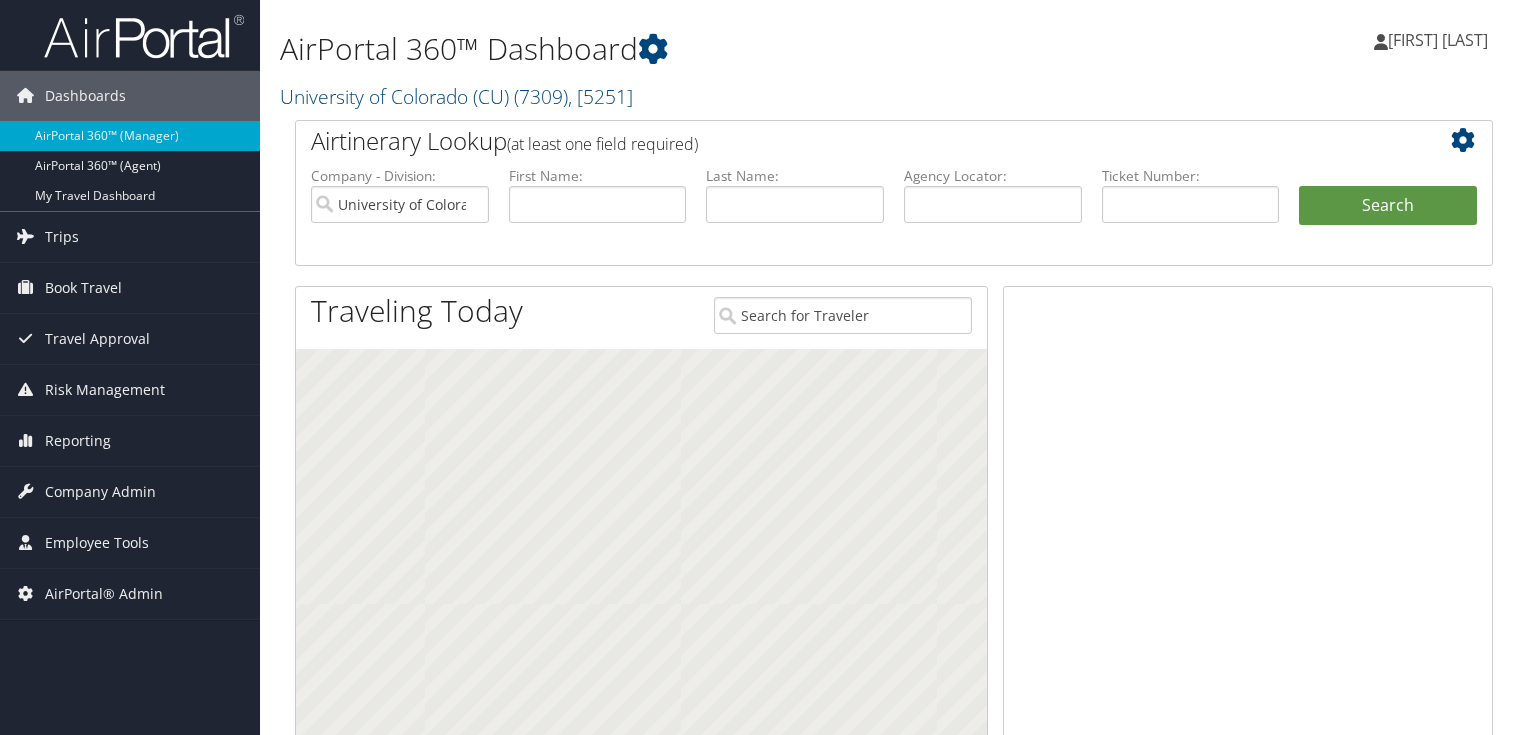 scroll, scrollTop: 0, scrollLeft: 0, axis: both 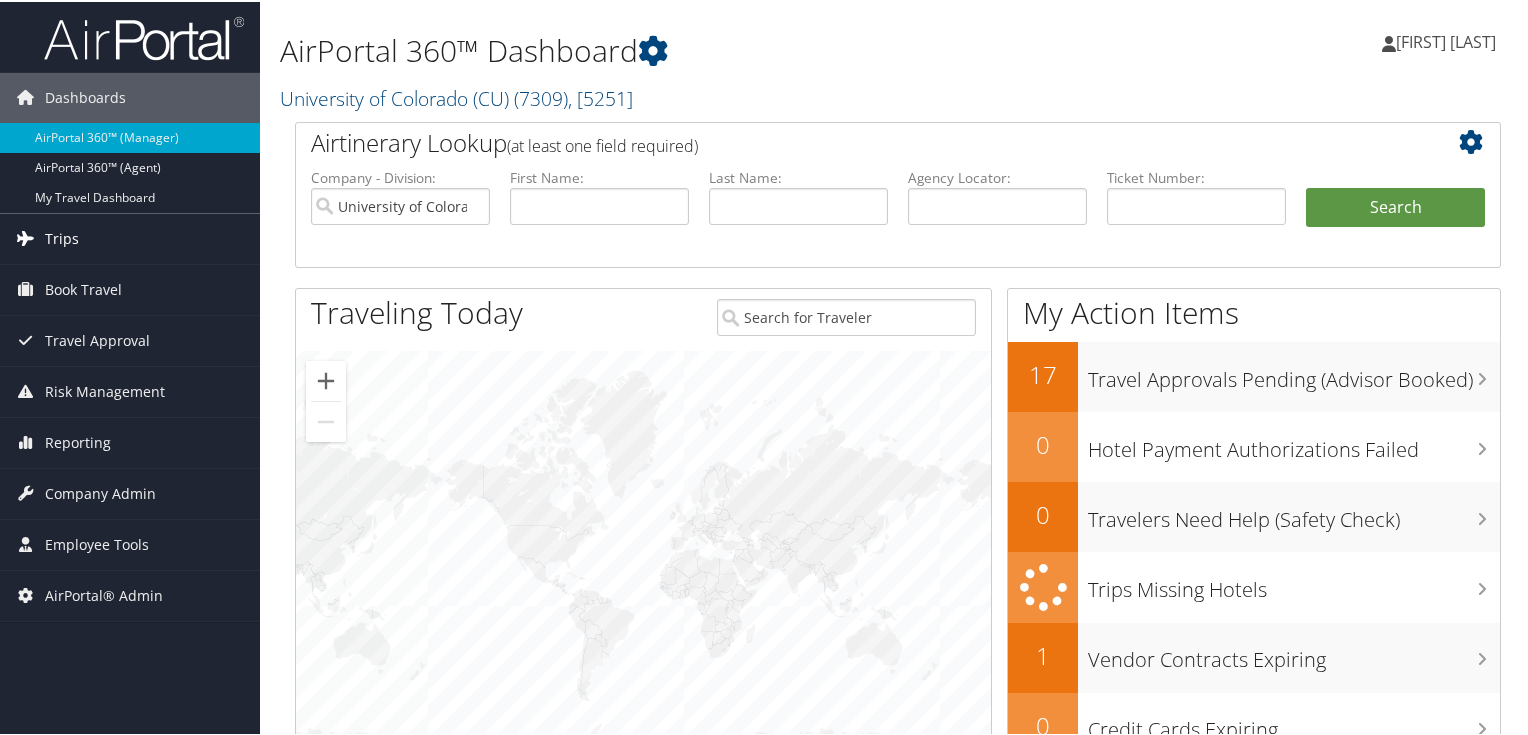 click on "Trips" at bounding box center (62, 237) 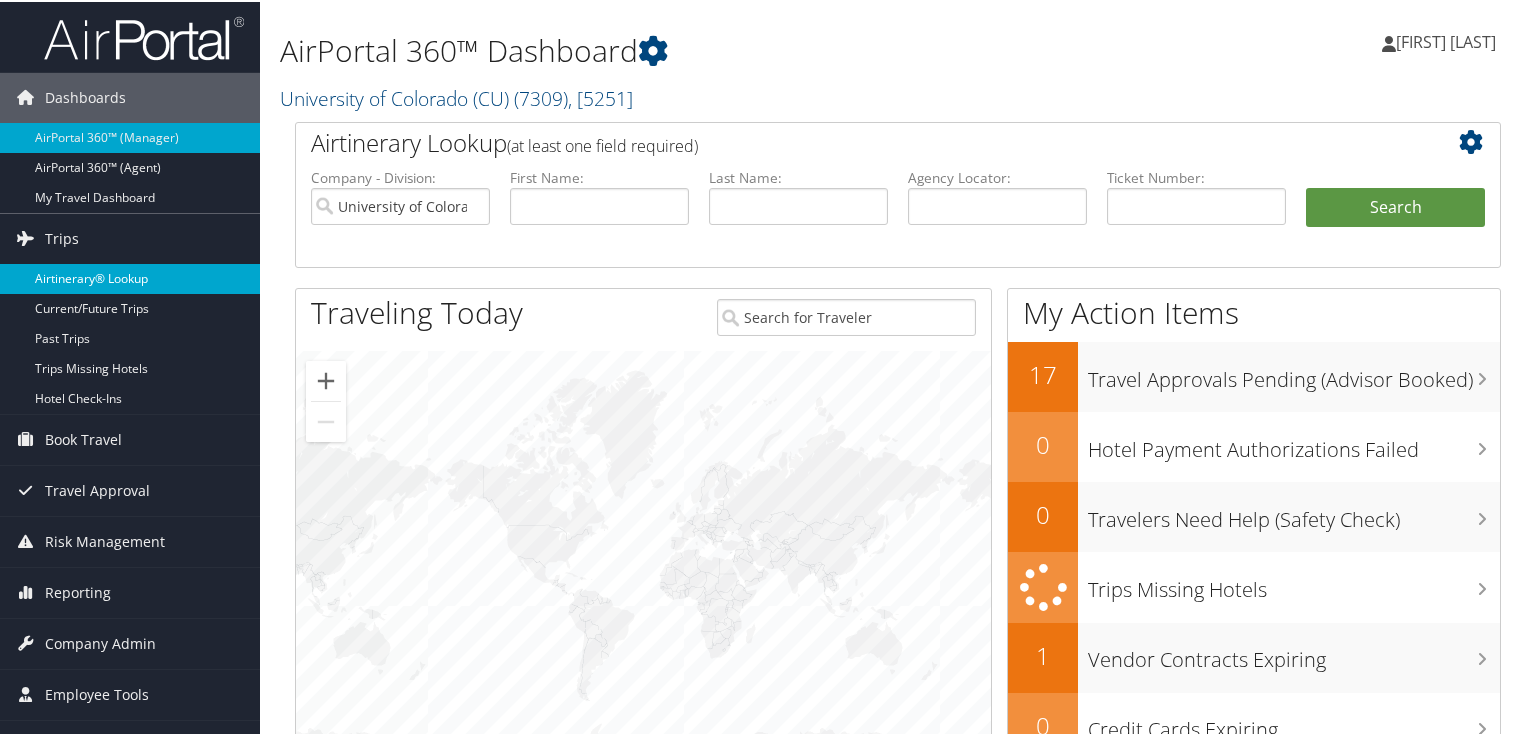 click on "Airtinerary® Lookup" at bounding box center (130, 277) 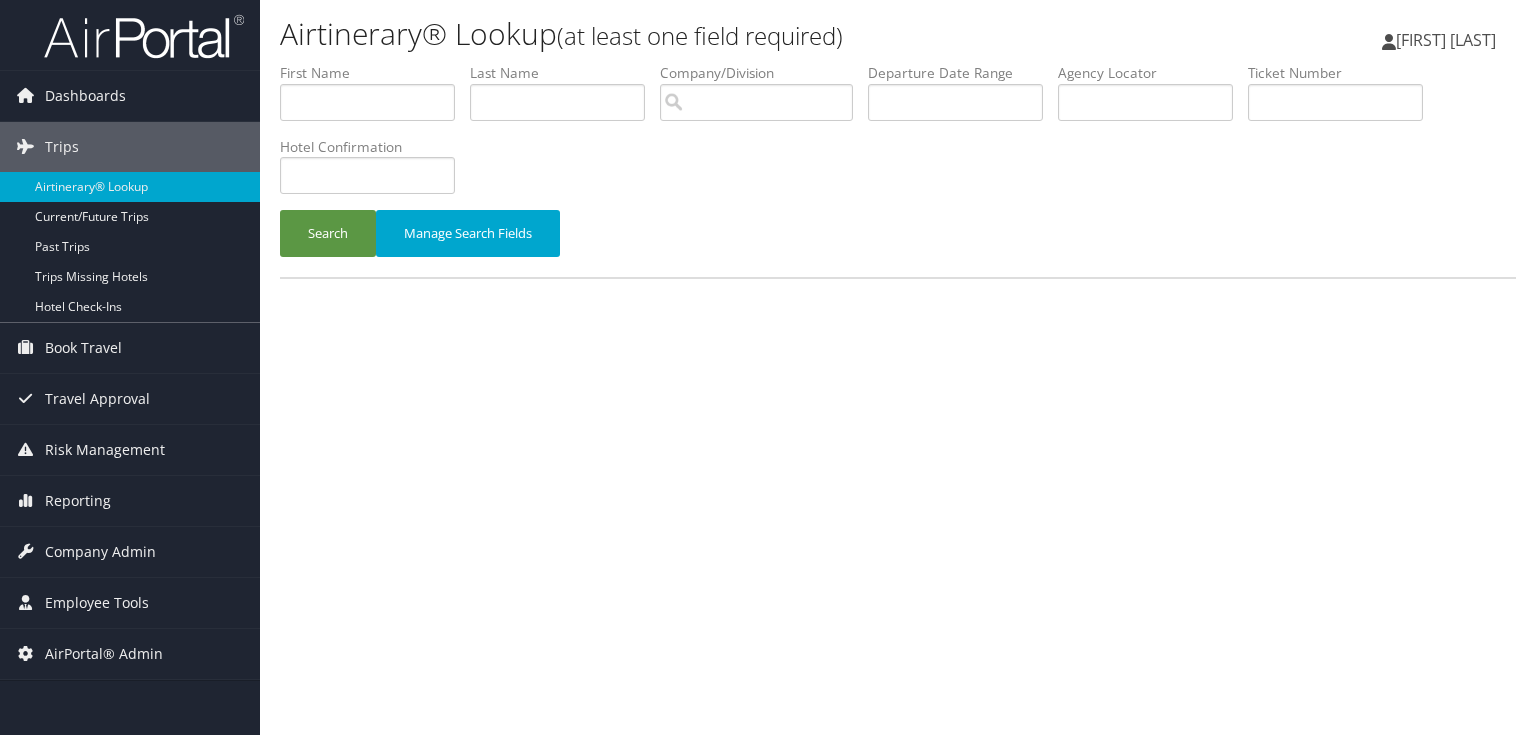 scroll, scrollTop: 0, scrollLeft: 0, axis: both 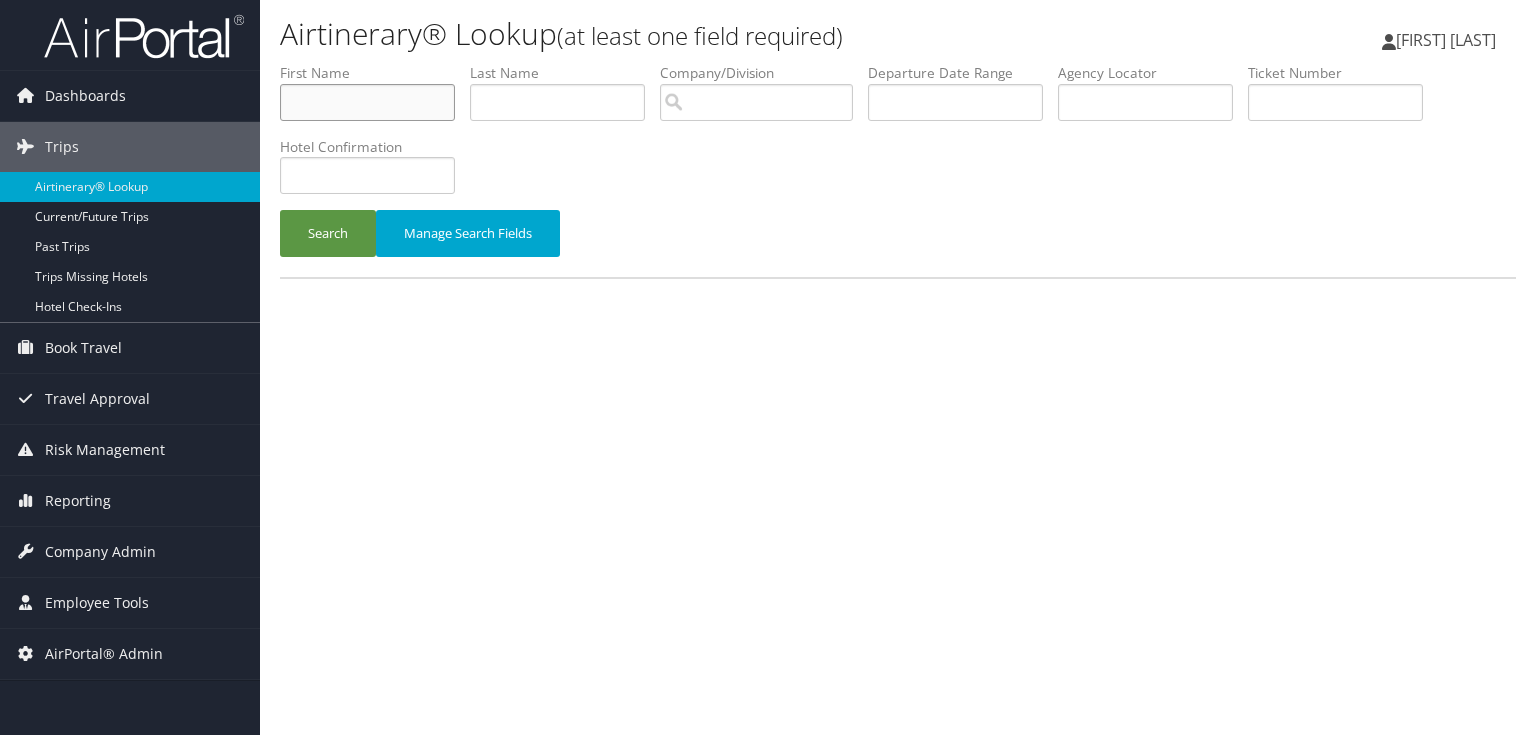 click at bounding box center (367, 102) 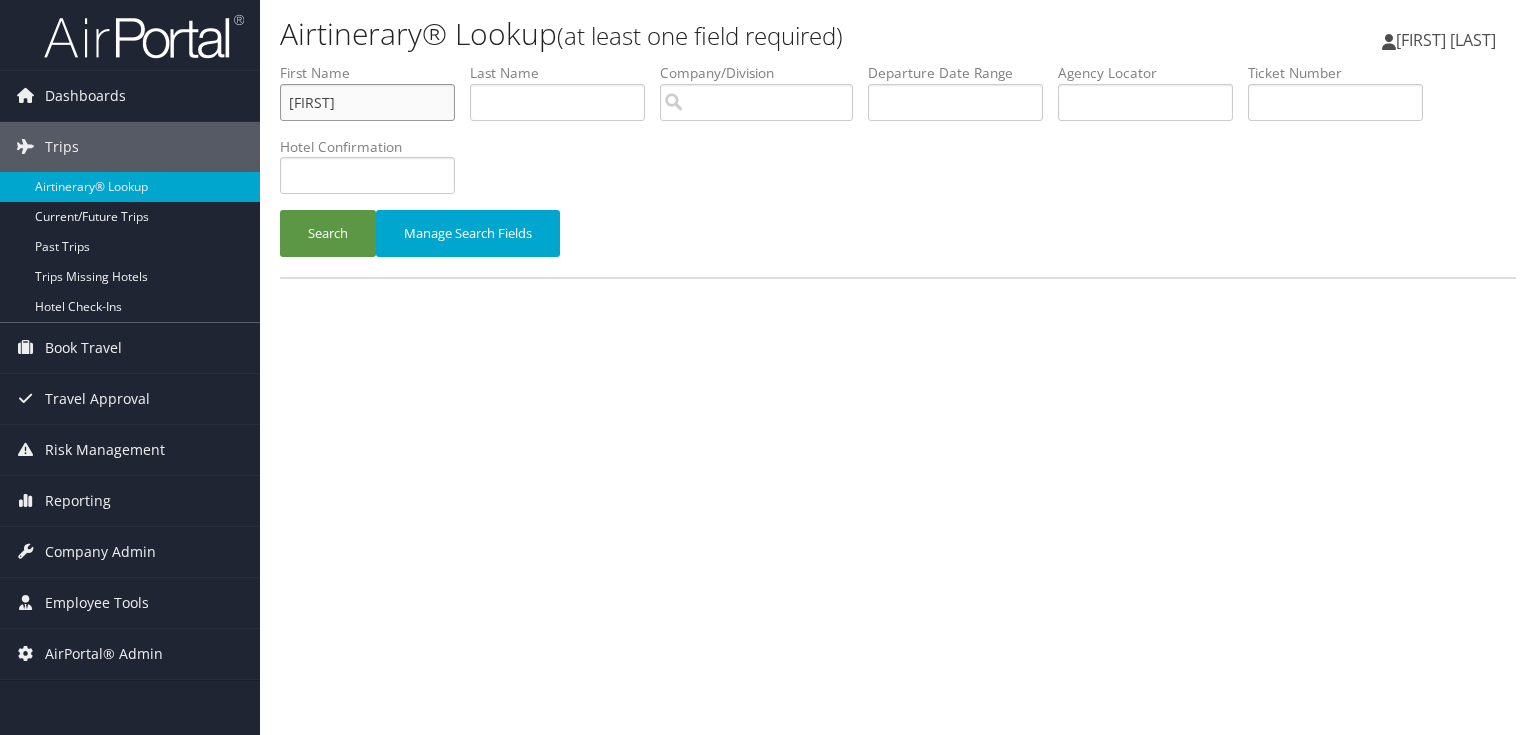 type on "[FIRST]" 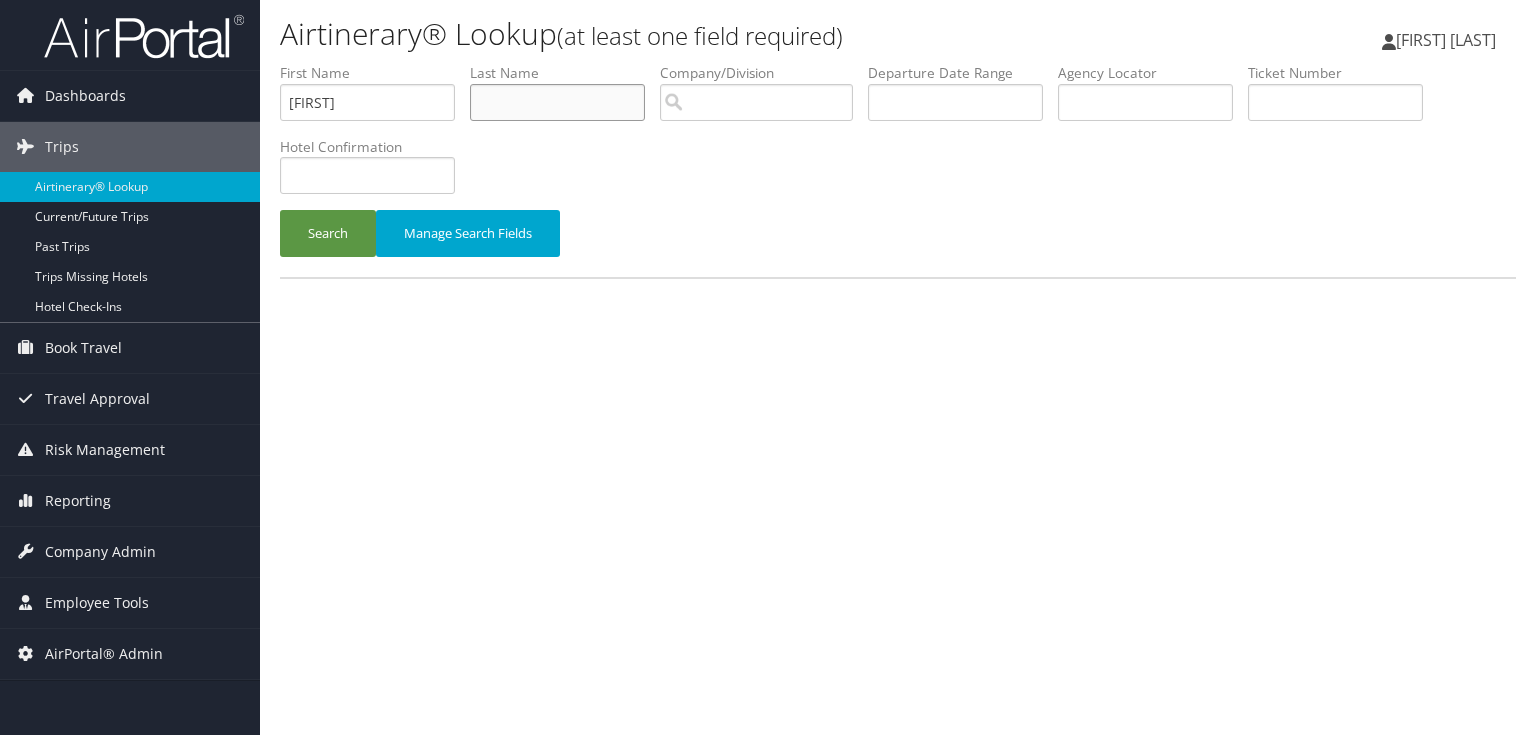 click at bounding box center (557, 102) 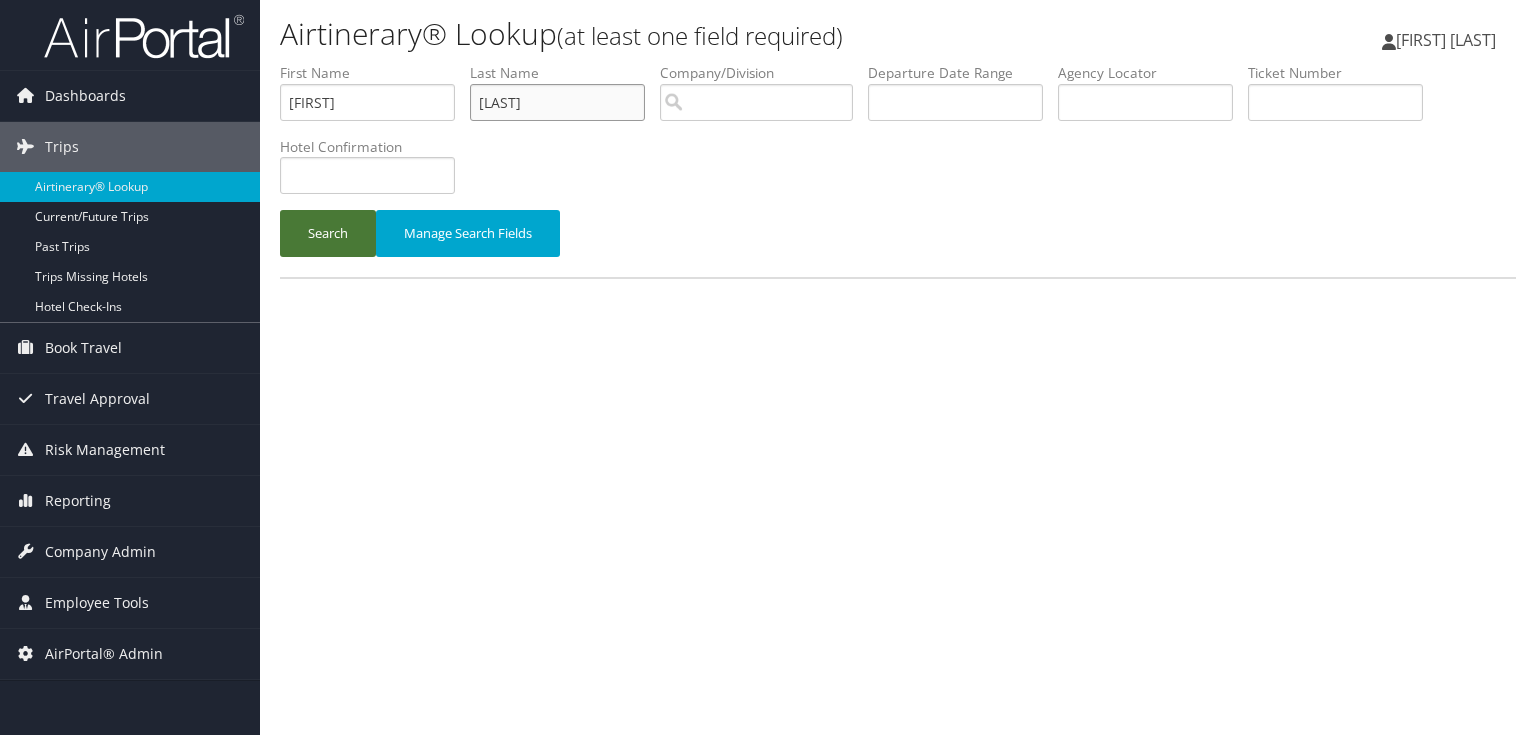 type on "lim" 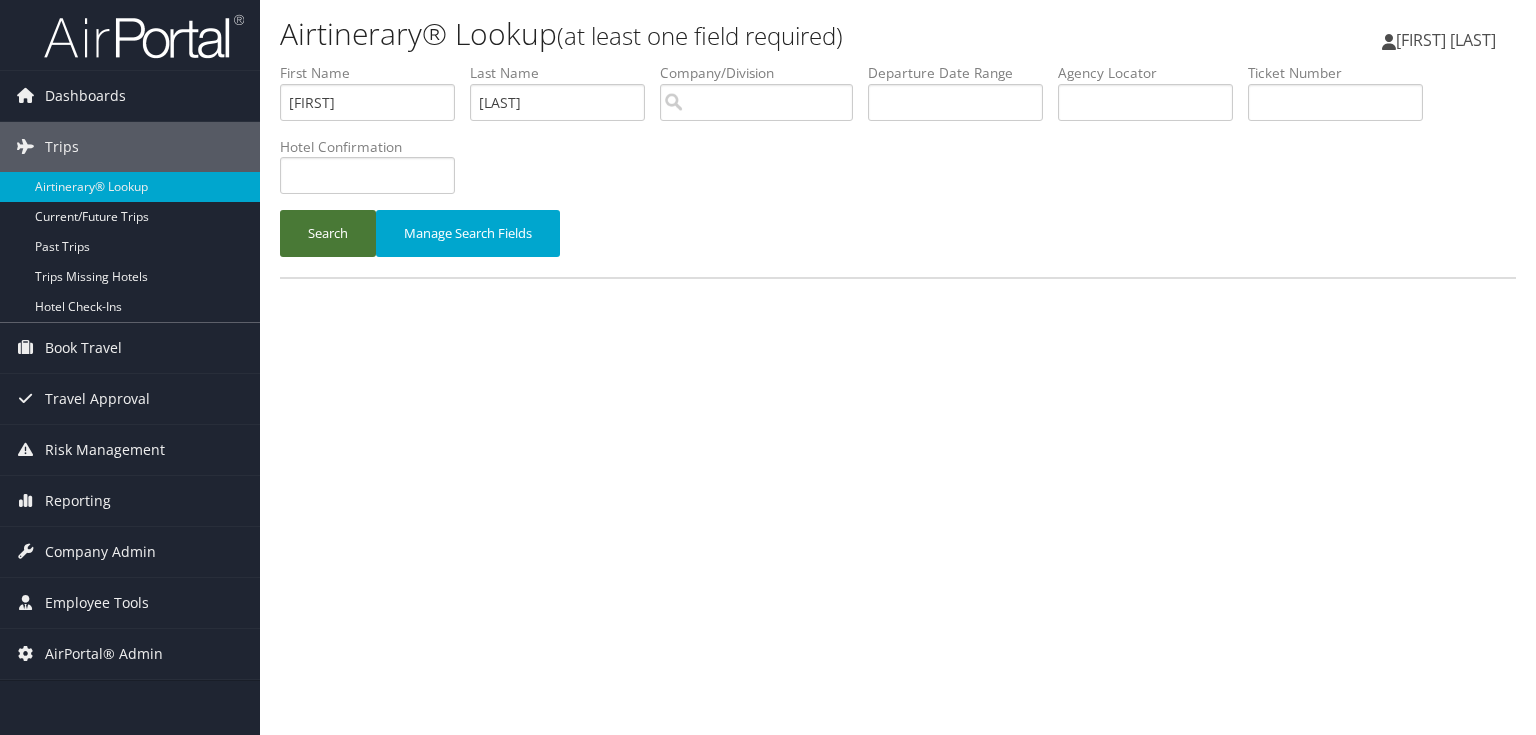 click on "Search" at bounding box center (328, 233) 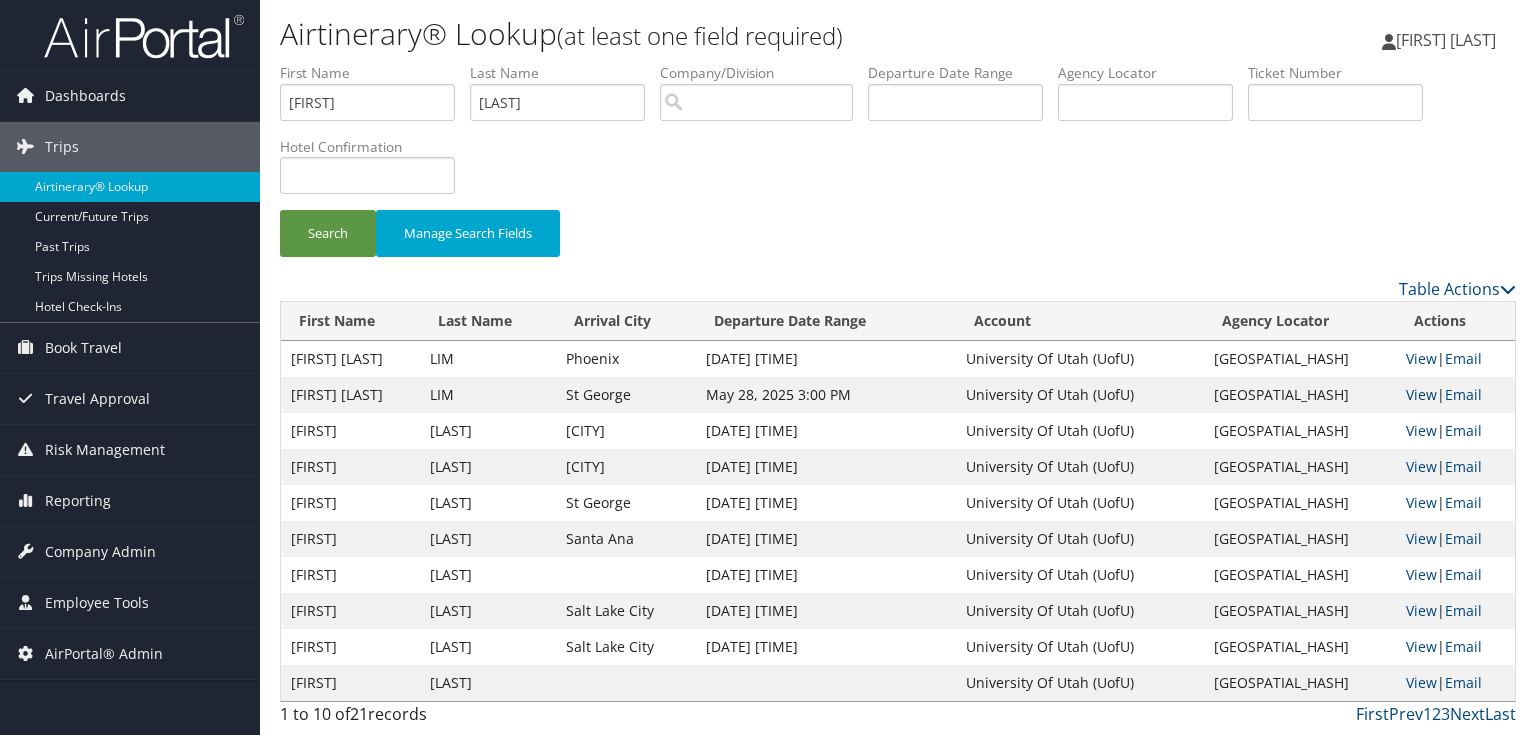 click on "View" at bounding box center [1421, 394] 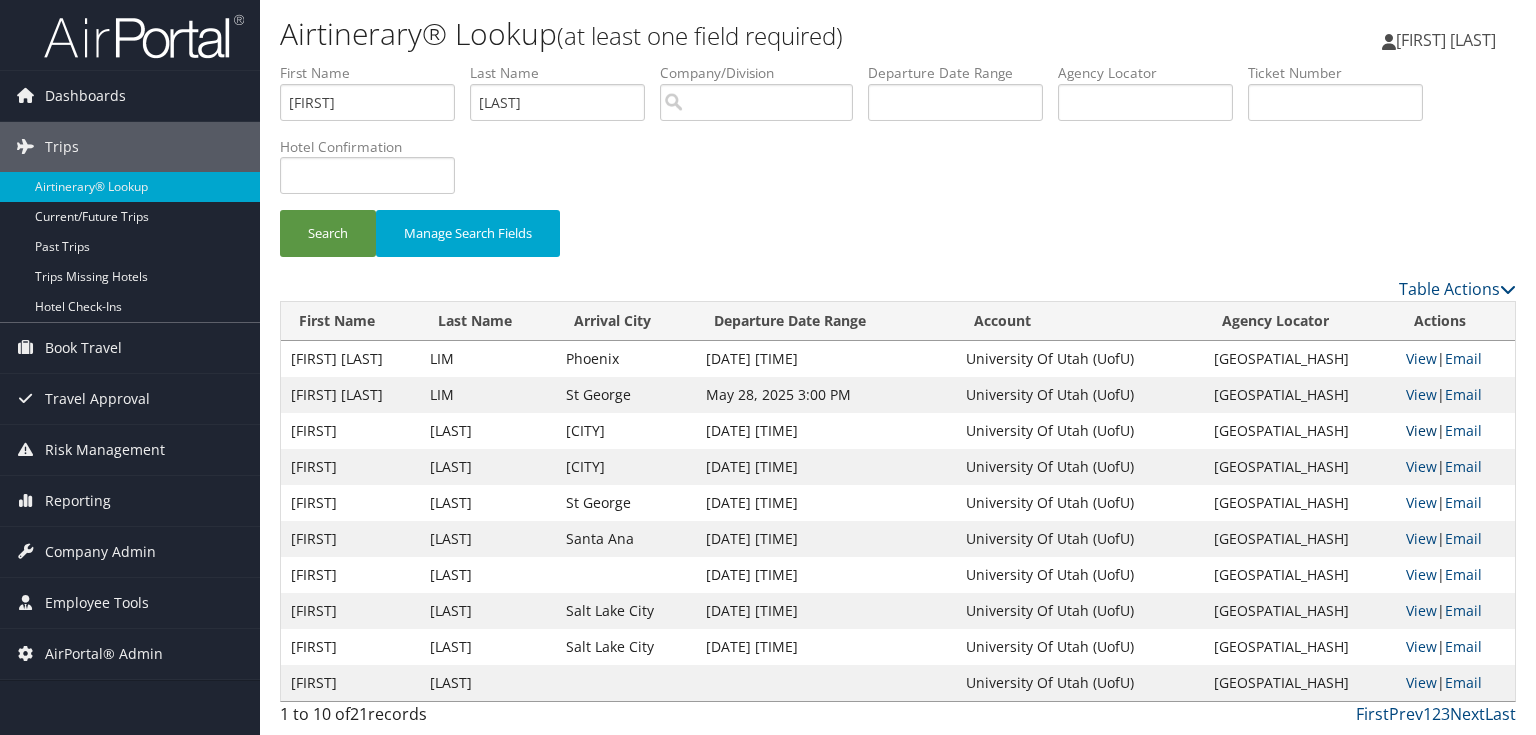 click on "View" at bounding box center [1421, 430] 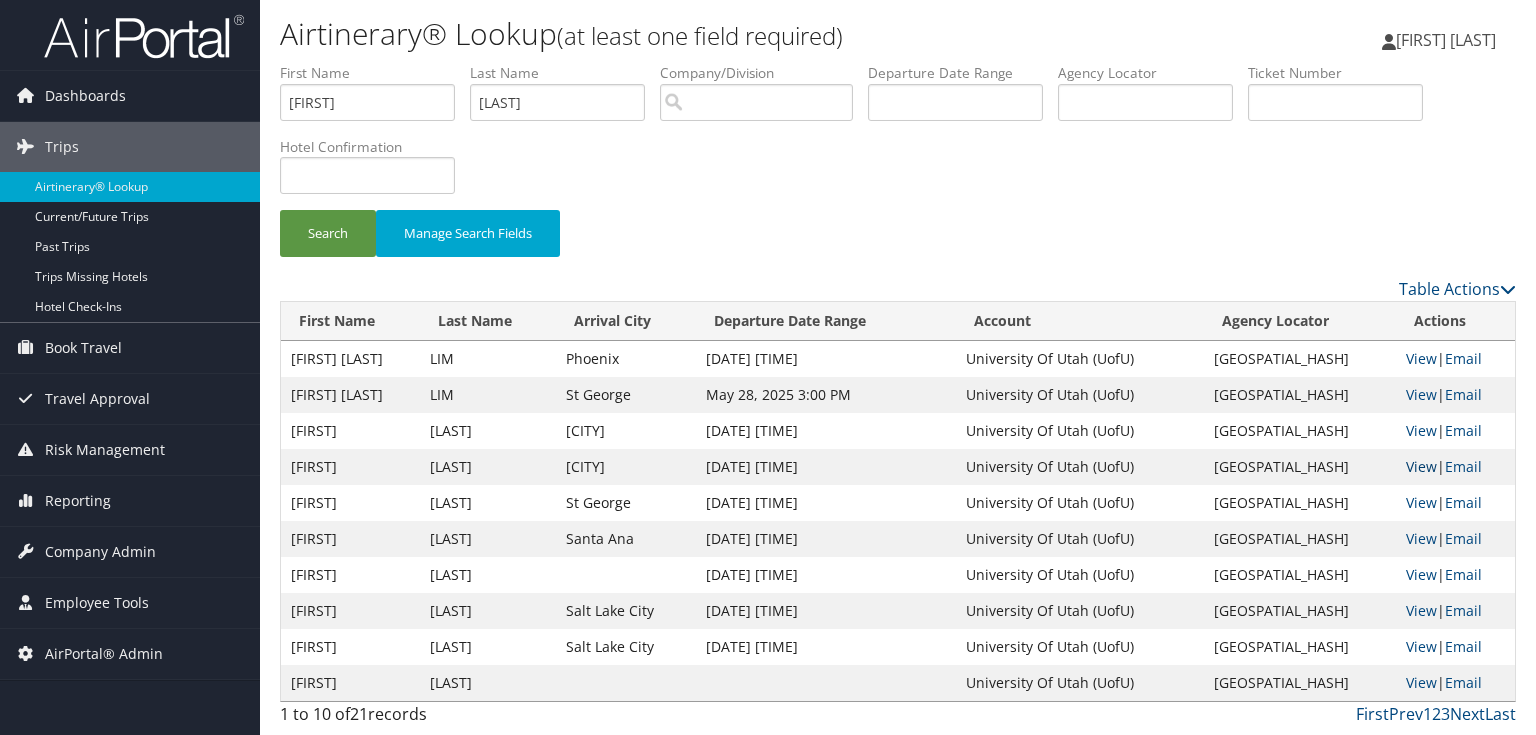 click on "View" at bounding box center (1421, 466) 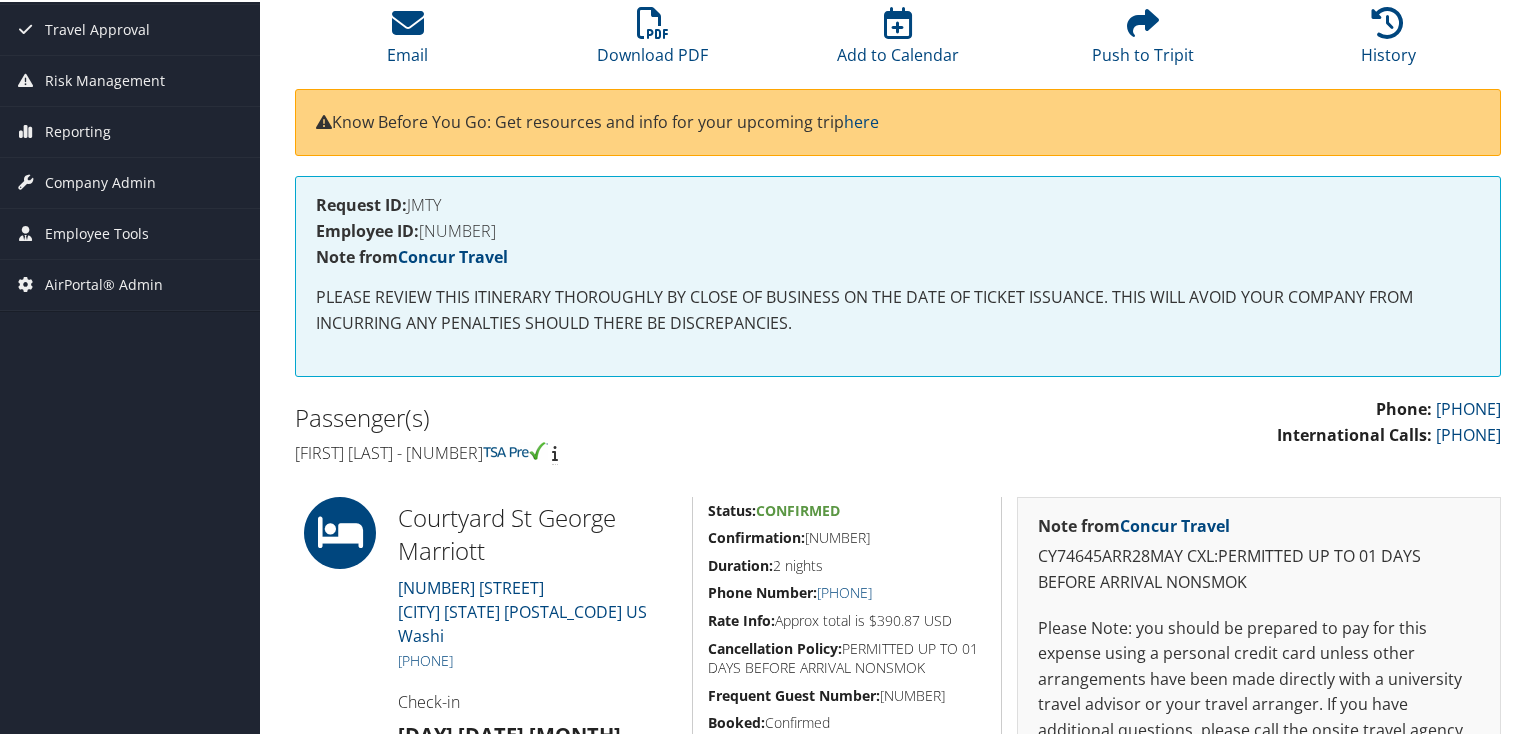 scroll, scrollTop: 0, scrollLeft: 0, axis: both 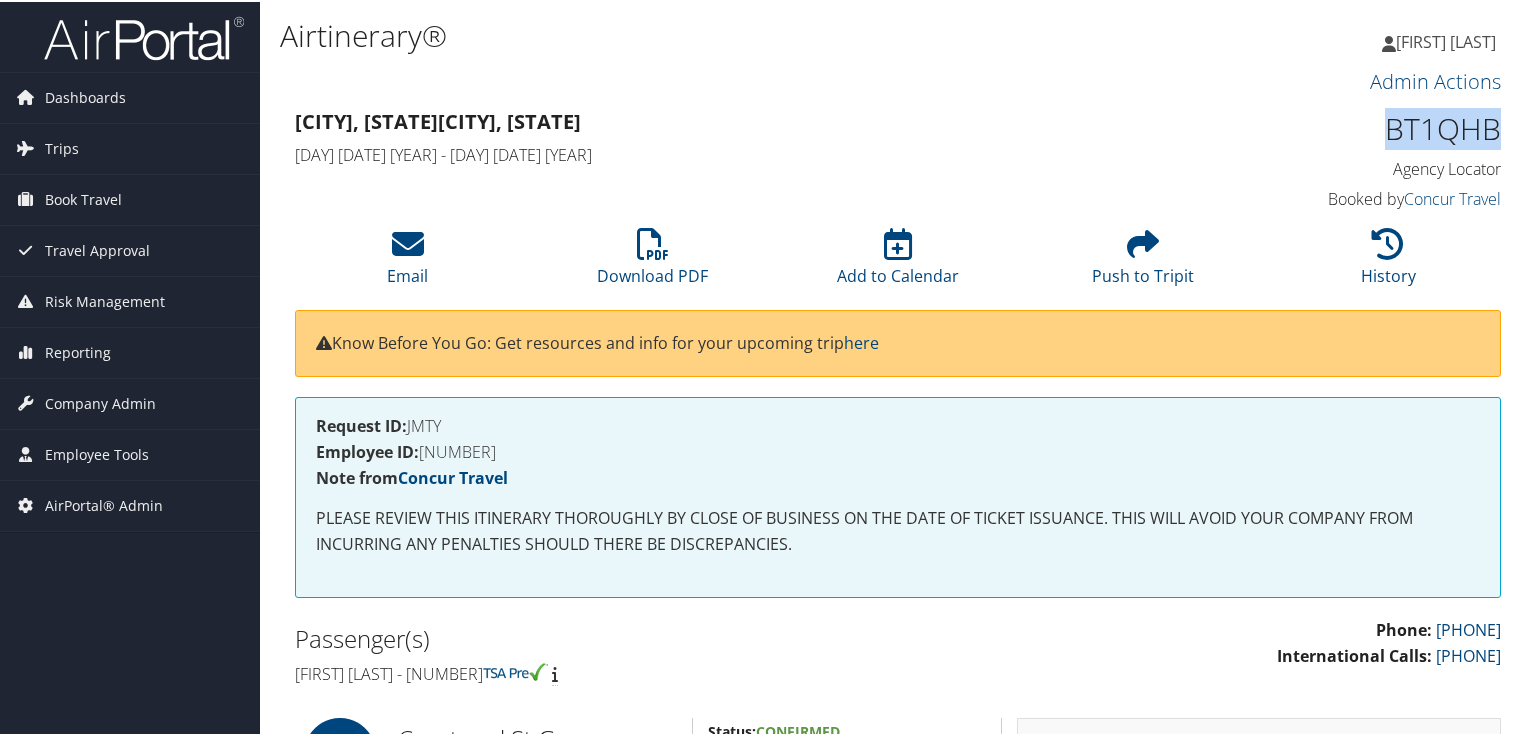 drag, startPoint x: 1378, startPoint y: 128, endPoint x: 1488, endPoint y: 135, distance: 110.2225 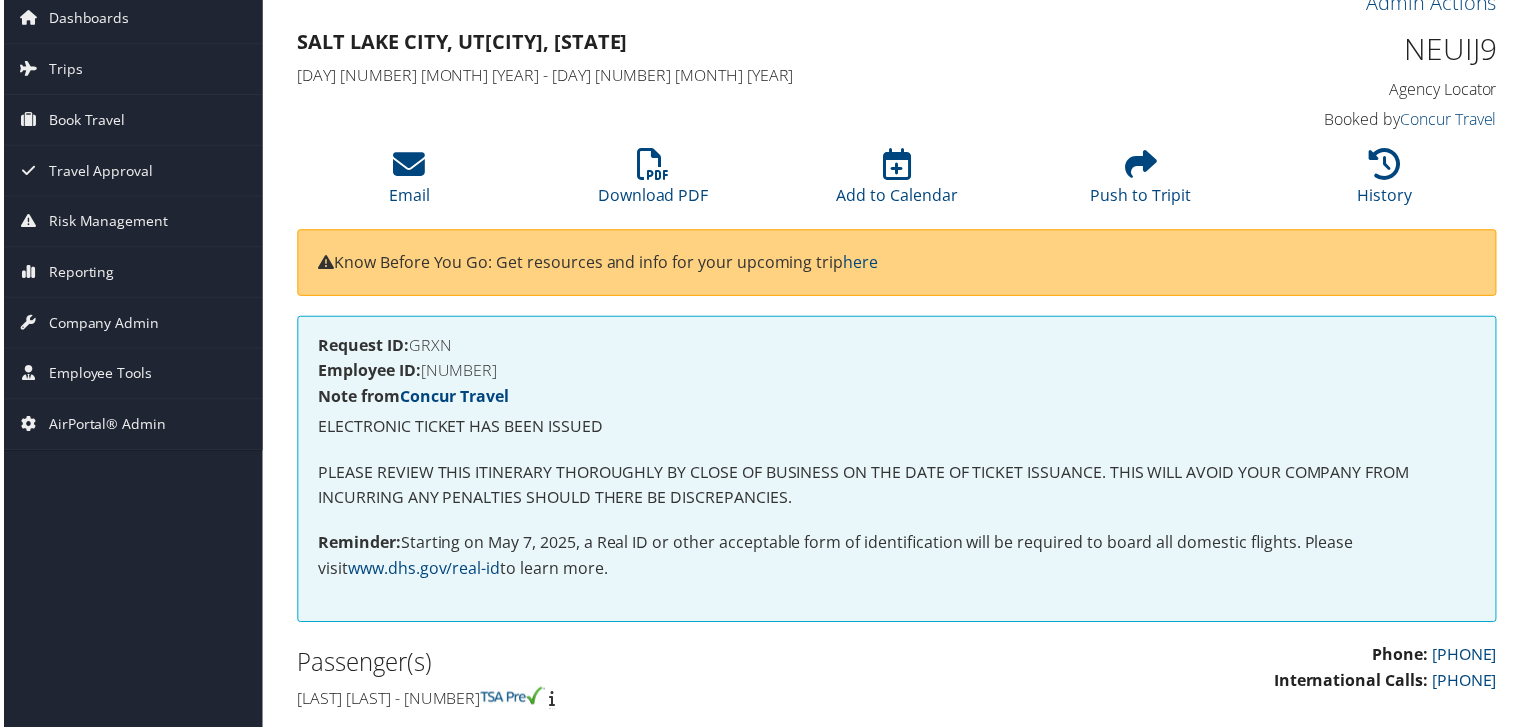 scroll, scrollTop: 0, scrollLeft: 0, axis: both 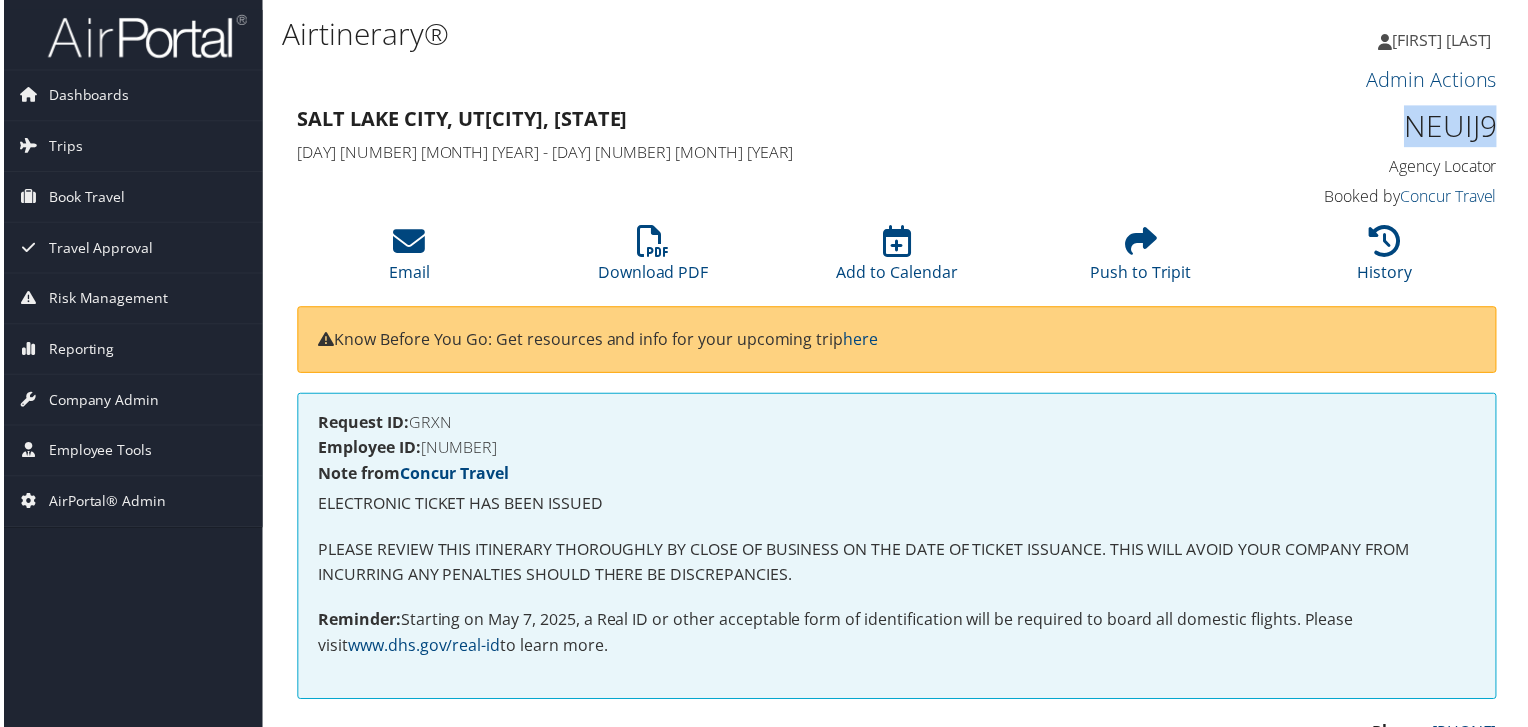 drag, startPoint x: 1404, startPoint y: 116, endPoint x: 1490, endPoint y: 126, distance: 86.579445 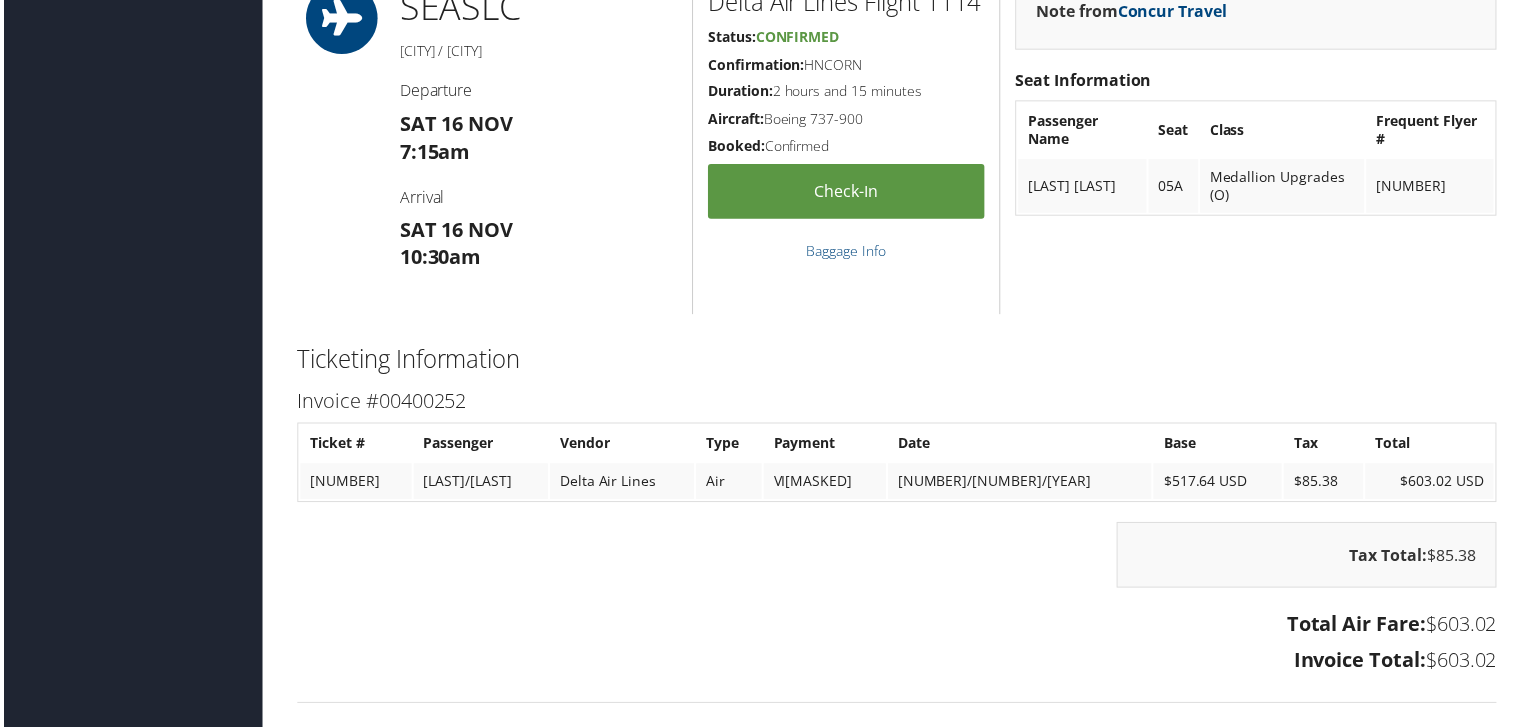 scroll, scrollTop: 2320, scrollLeft: 0, axis: vertical 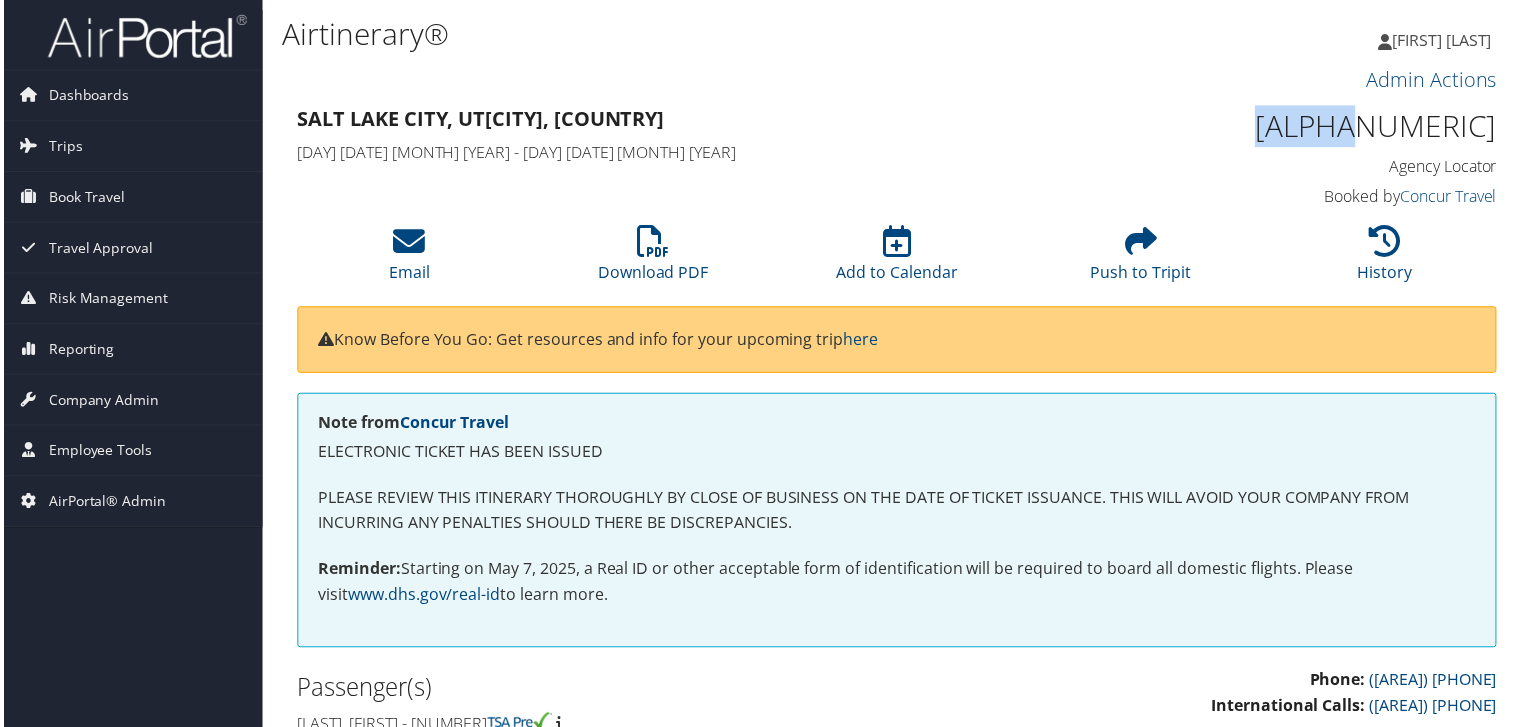 drag, startPoint x: 1387, startPoint y: 123, endPoint x: 1488, endPoint y: 137, distance: 101.96568 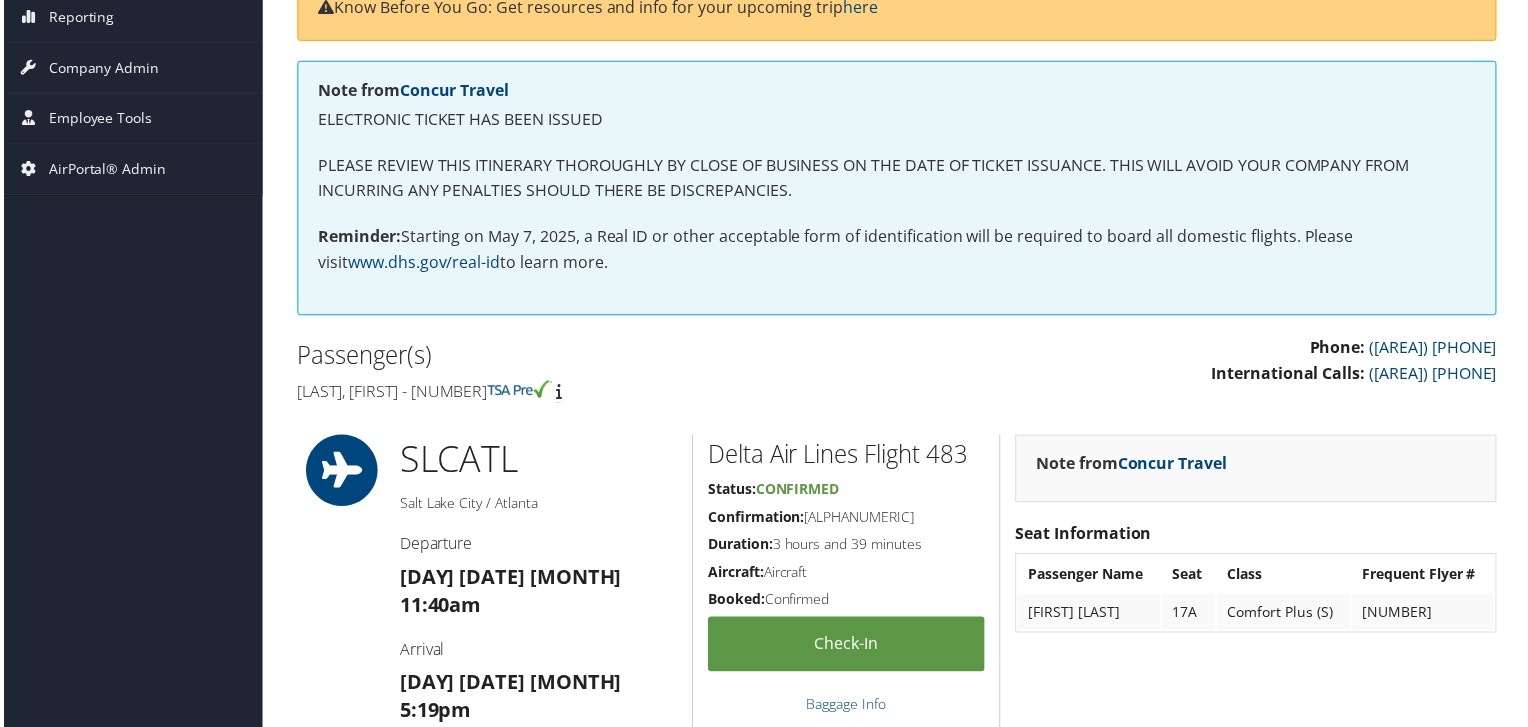 scroll, scrollTop: 0, scrollLeft: 0, axis: both 